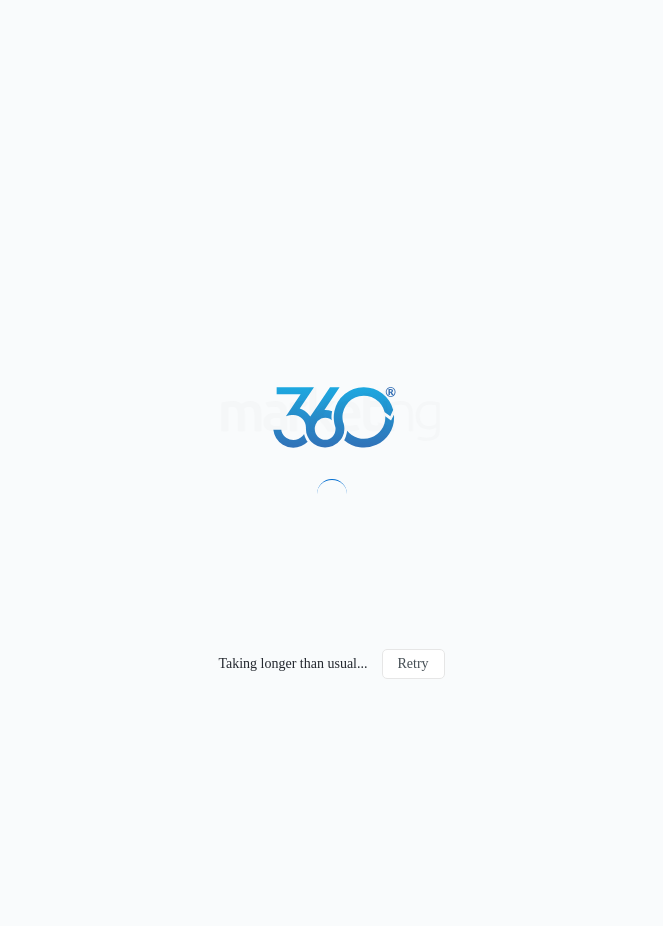 scroll, scrollTop: 0, scrollLeft: 0, axis: both 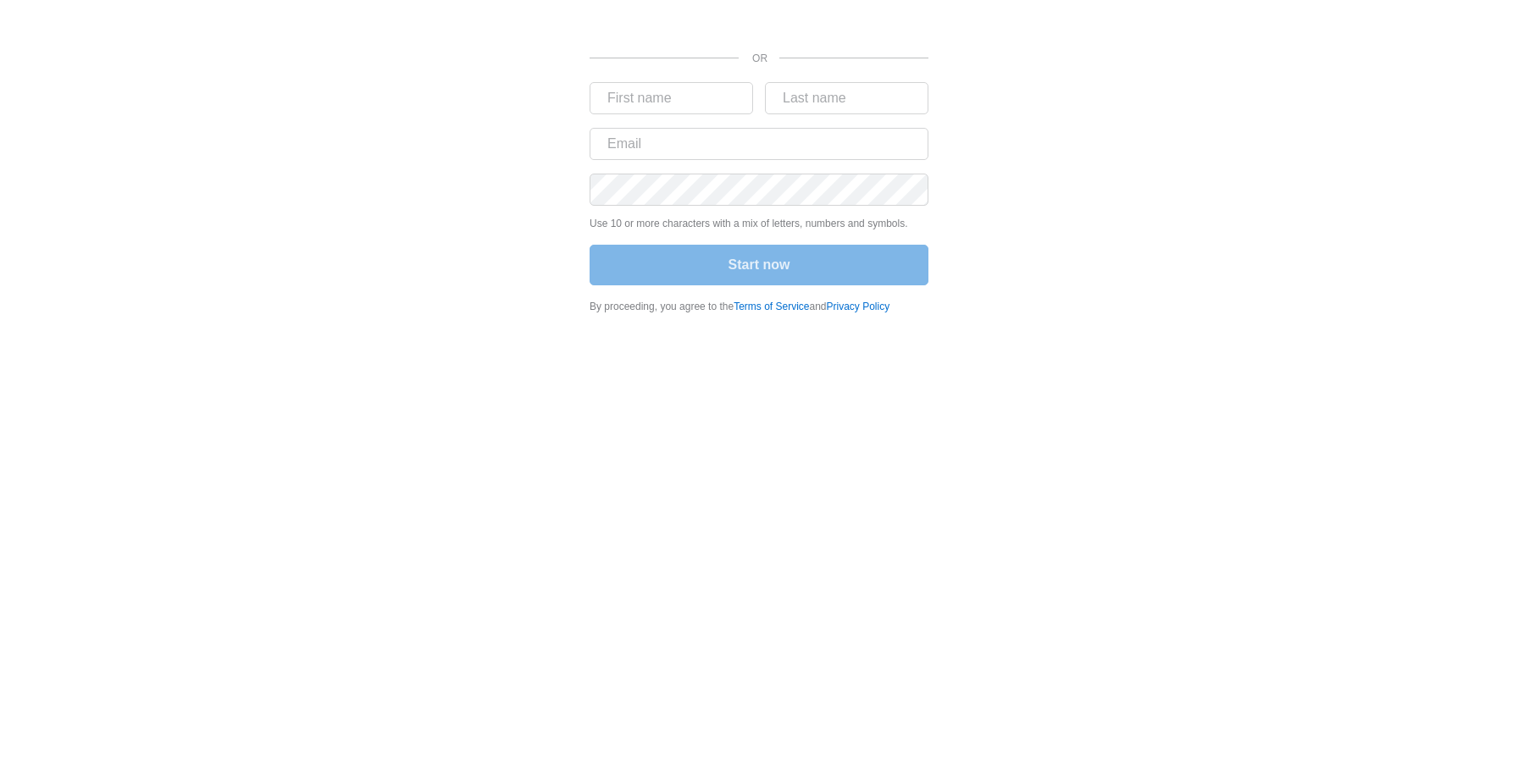 click on "OR Use 10 or more characters with a mix of letters, numbers and symbols. Start now By proceeding, you agree to the Terms of Service and Privacy Policy" at bounding box center [759, 162] 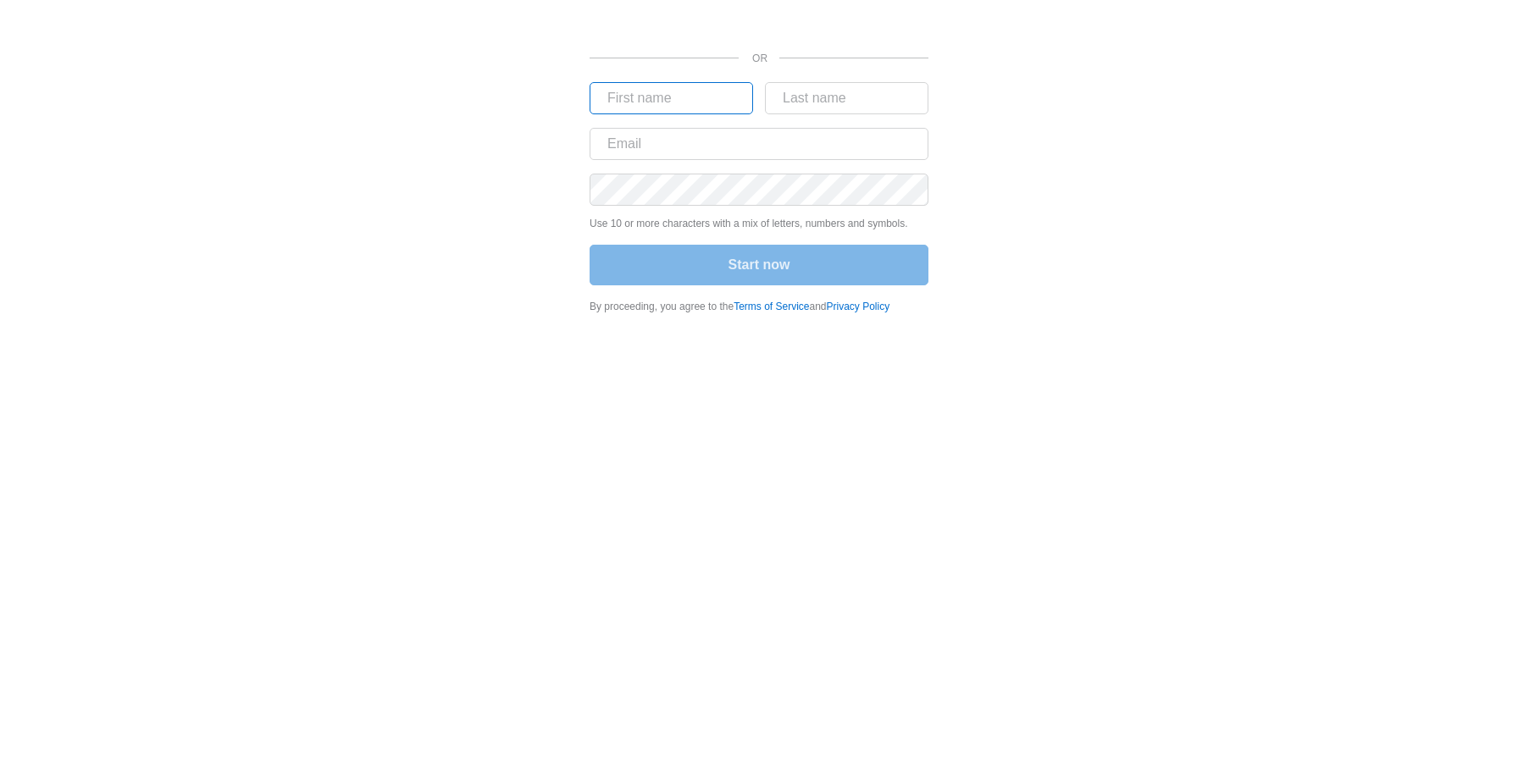 click at bounding box center (671, 98) 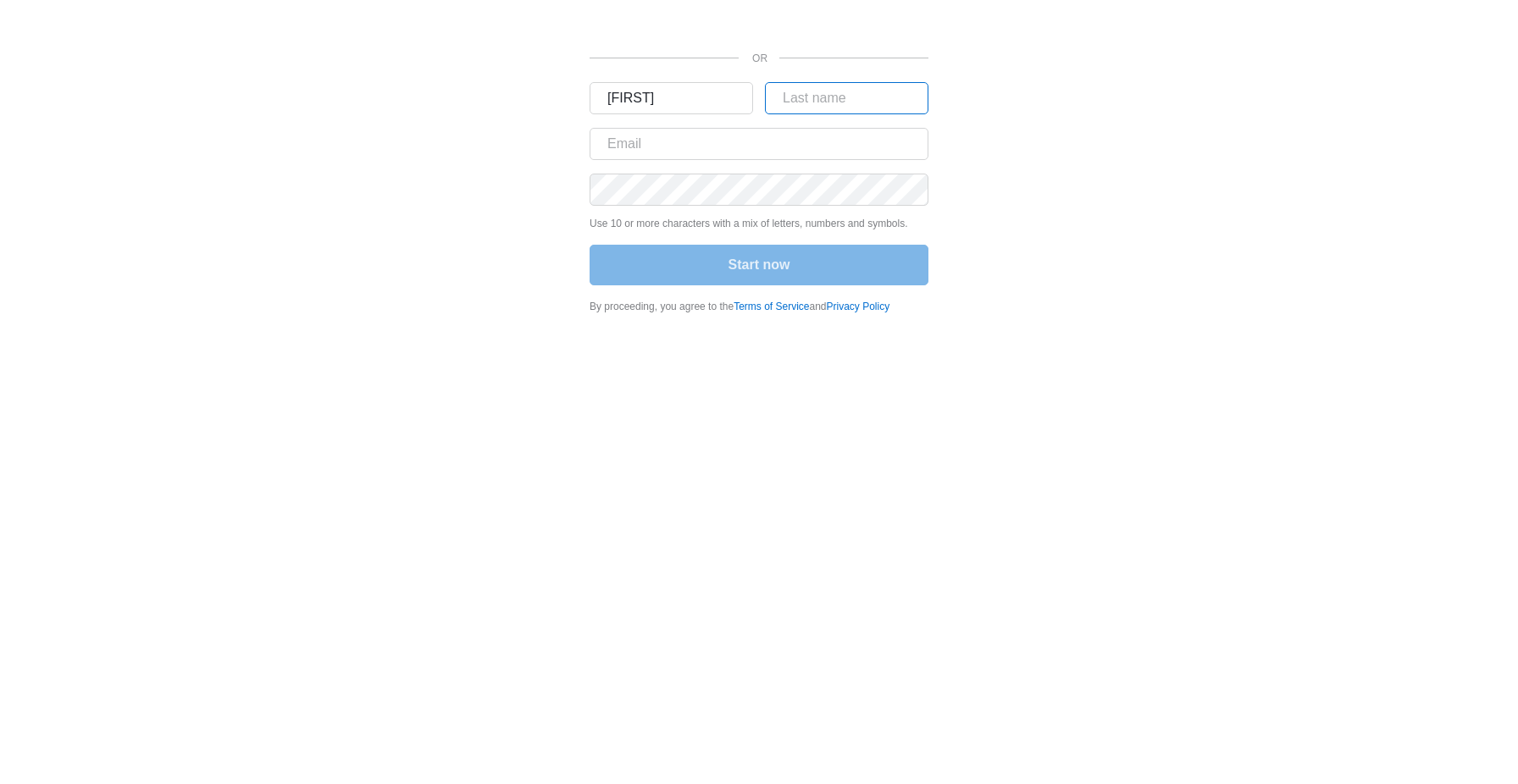 type on "Mayor" 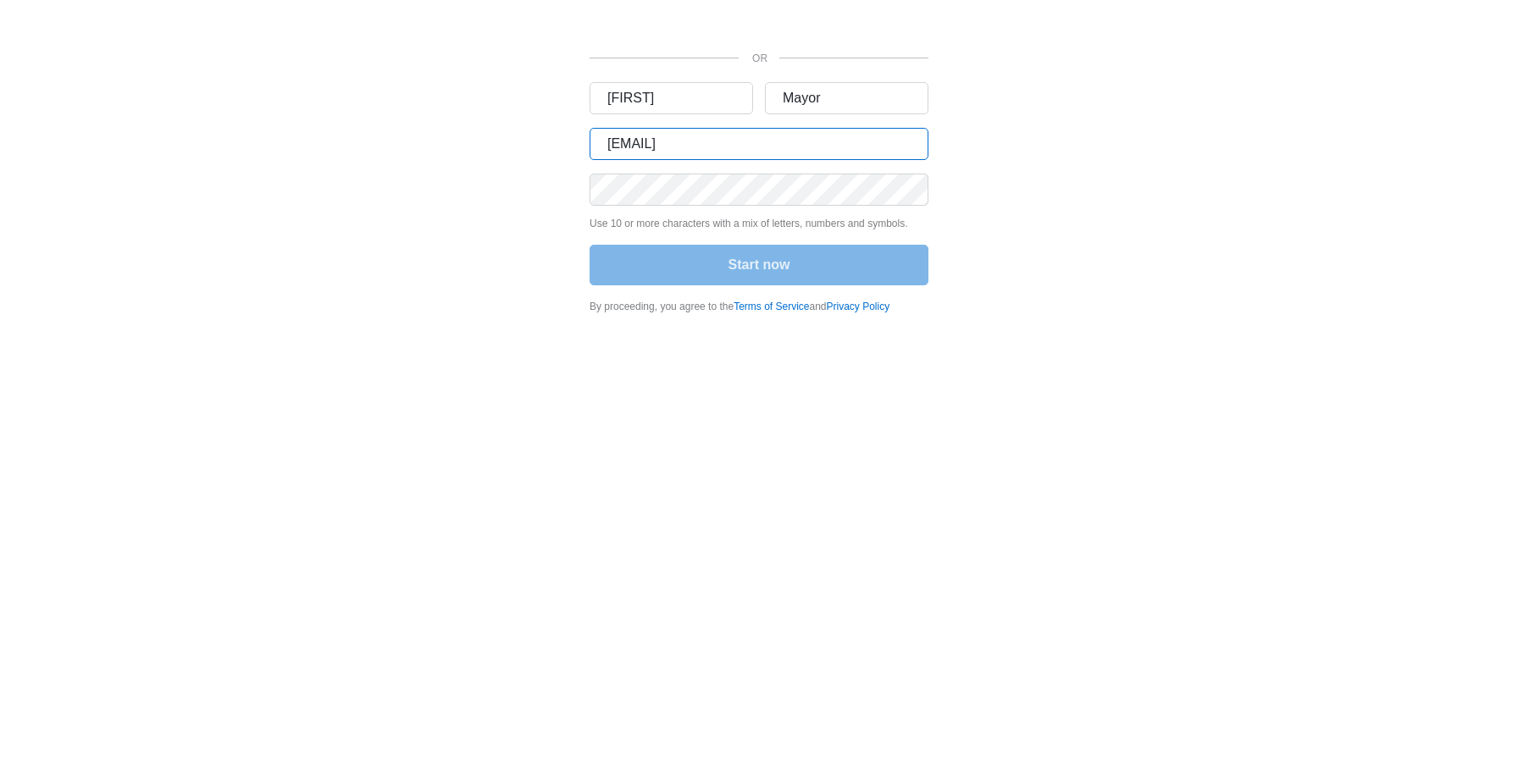 click on "richard.mayor@madwire.com" at bounding box center (759, 144) 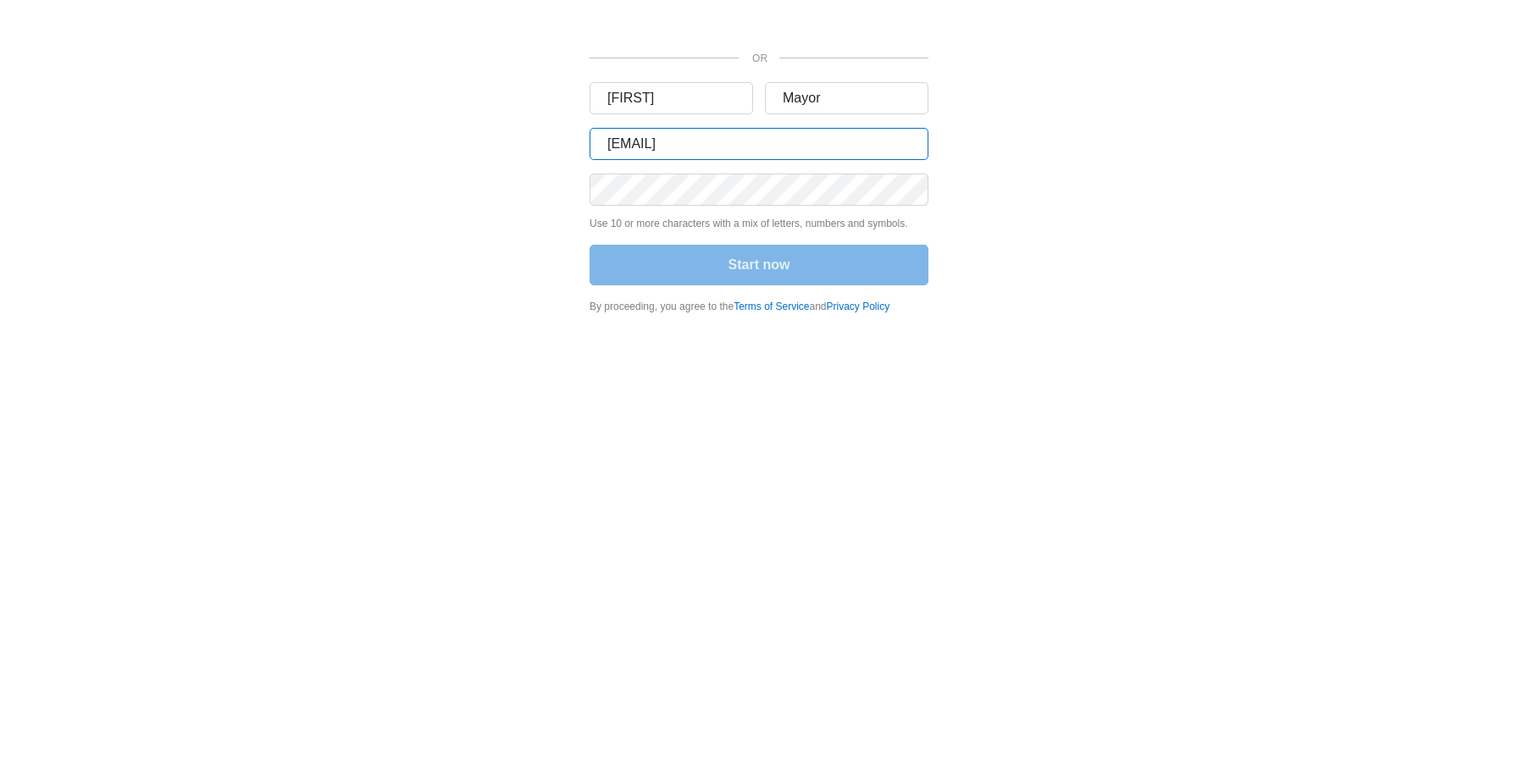 type on "richard.mayor+JBstage@madwire.com" 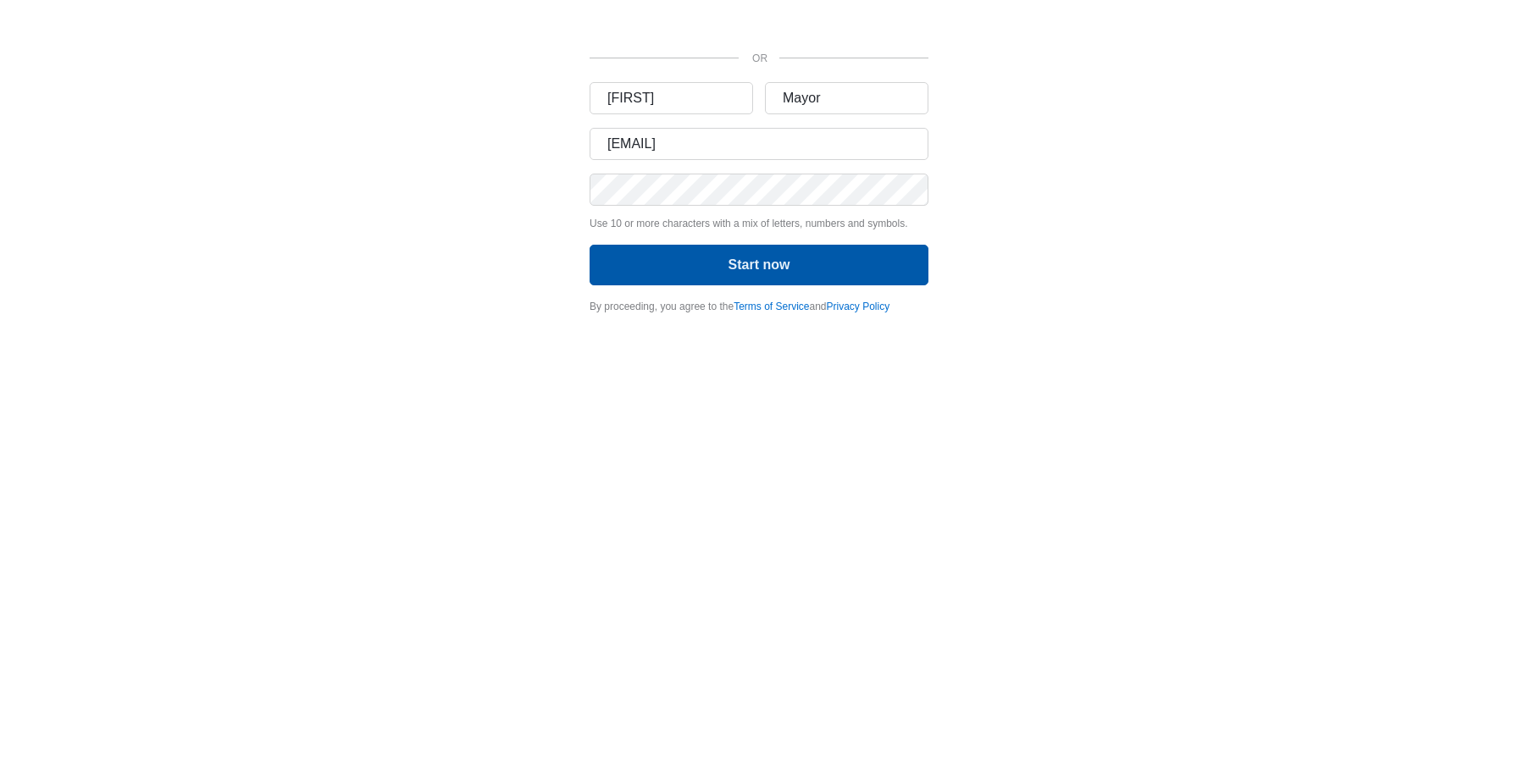 click on "Start now" at bounding box center (759, 265) 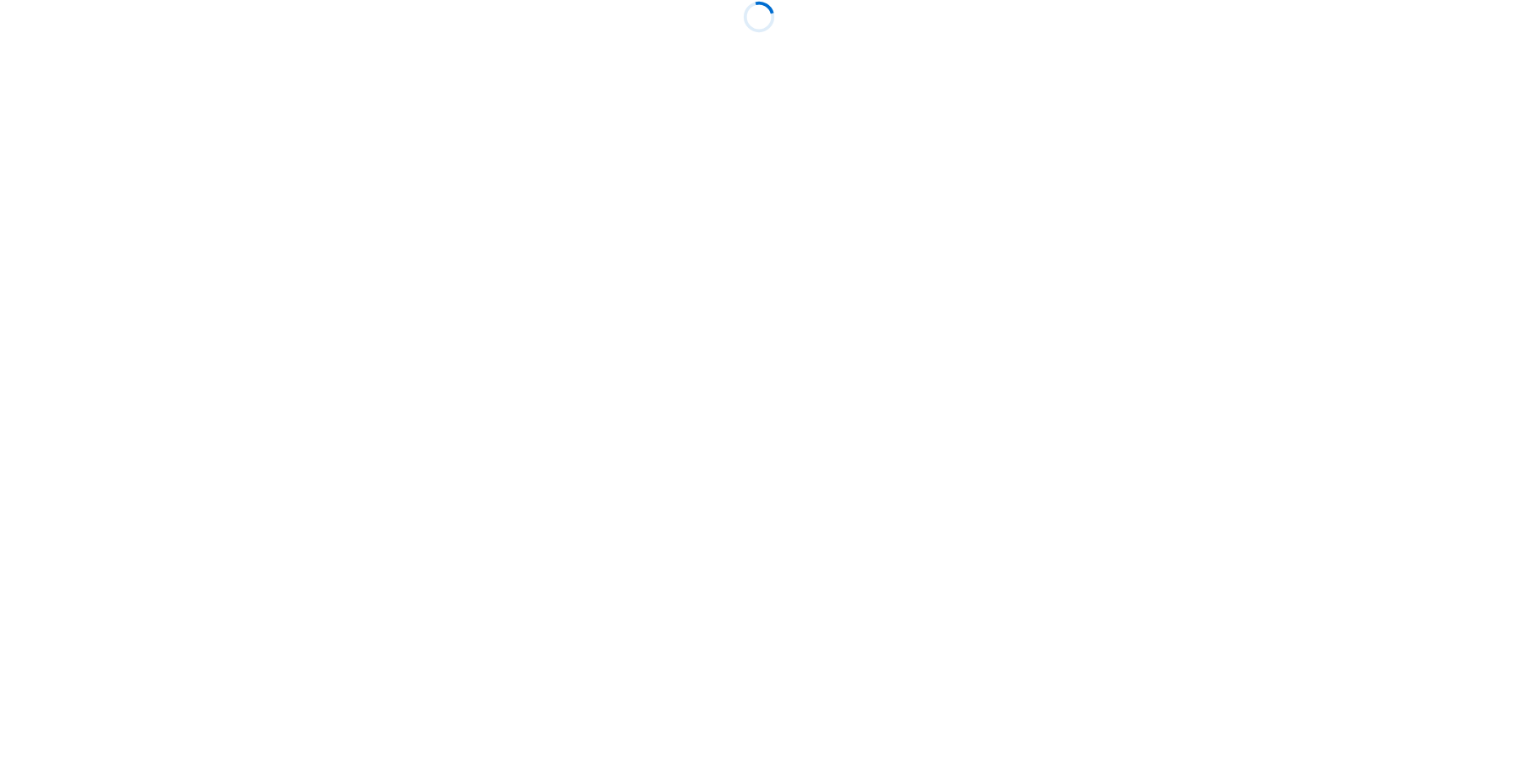 scroll, scrollTop: 0, scrollLeft: 0, axis: both 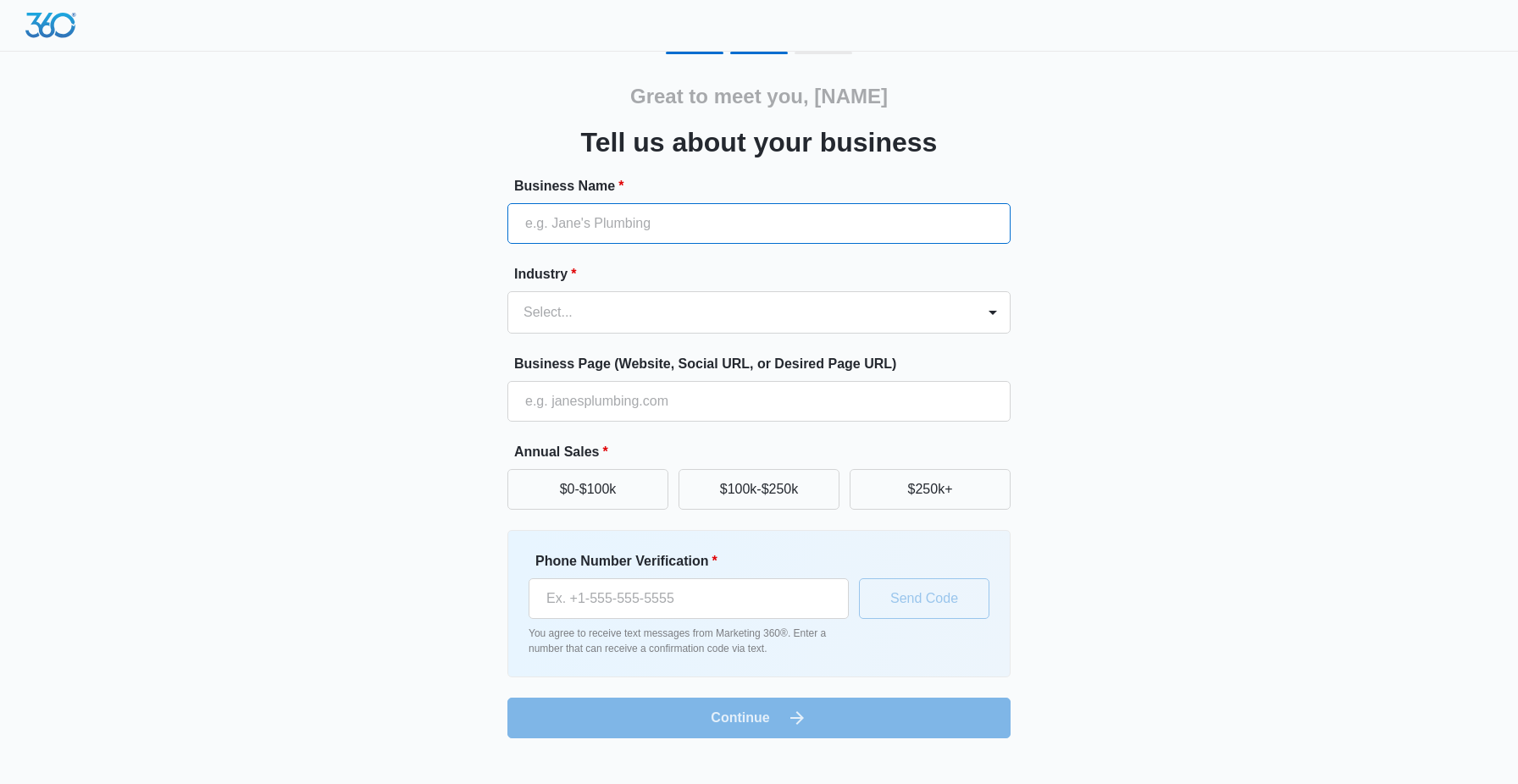click on "Business Name *" at bounding box center [759, 224] 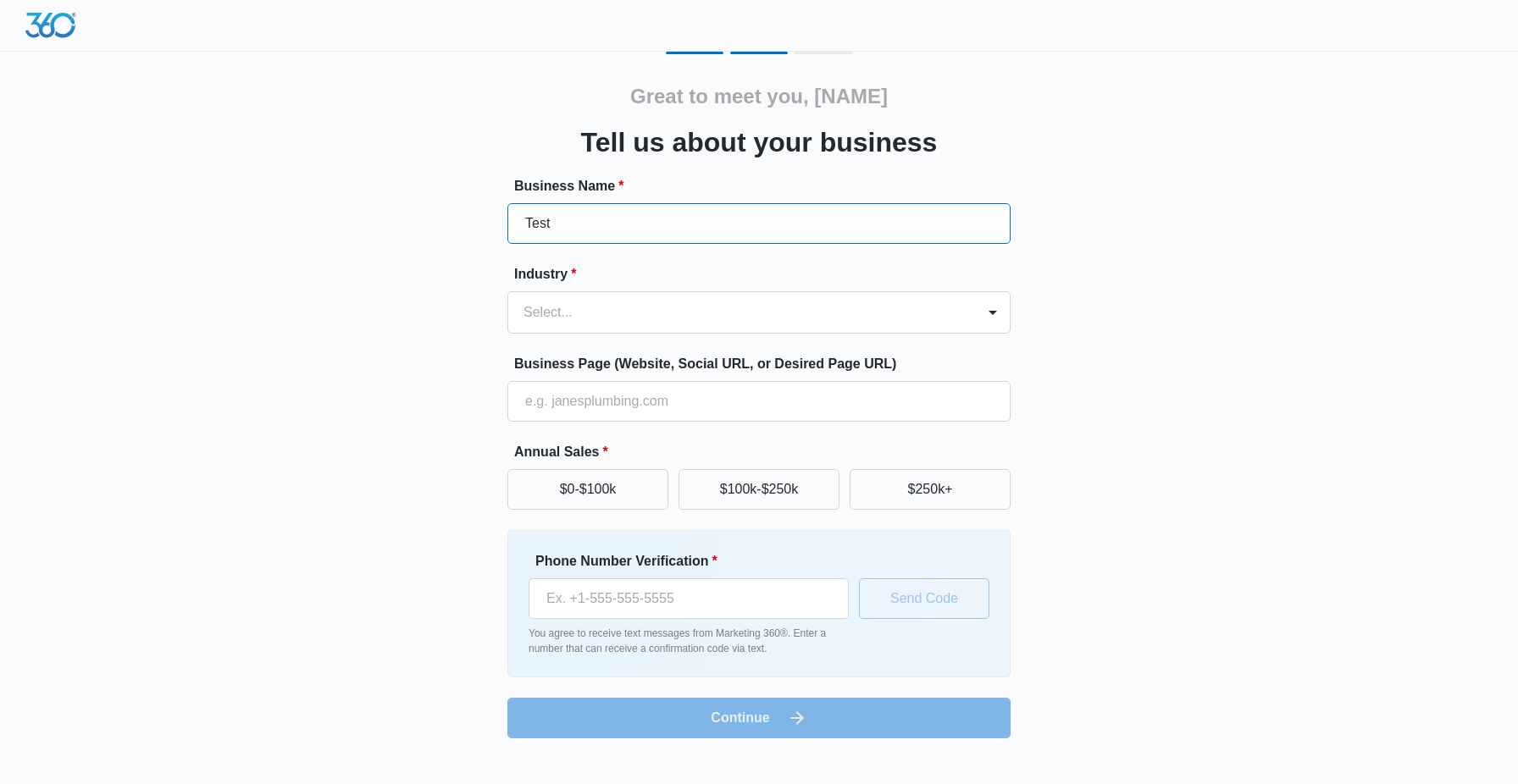 click on "Test" at bounding box center [759, 224] 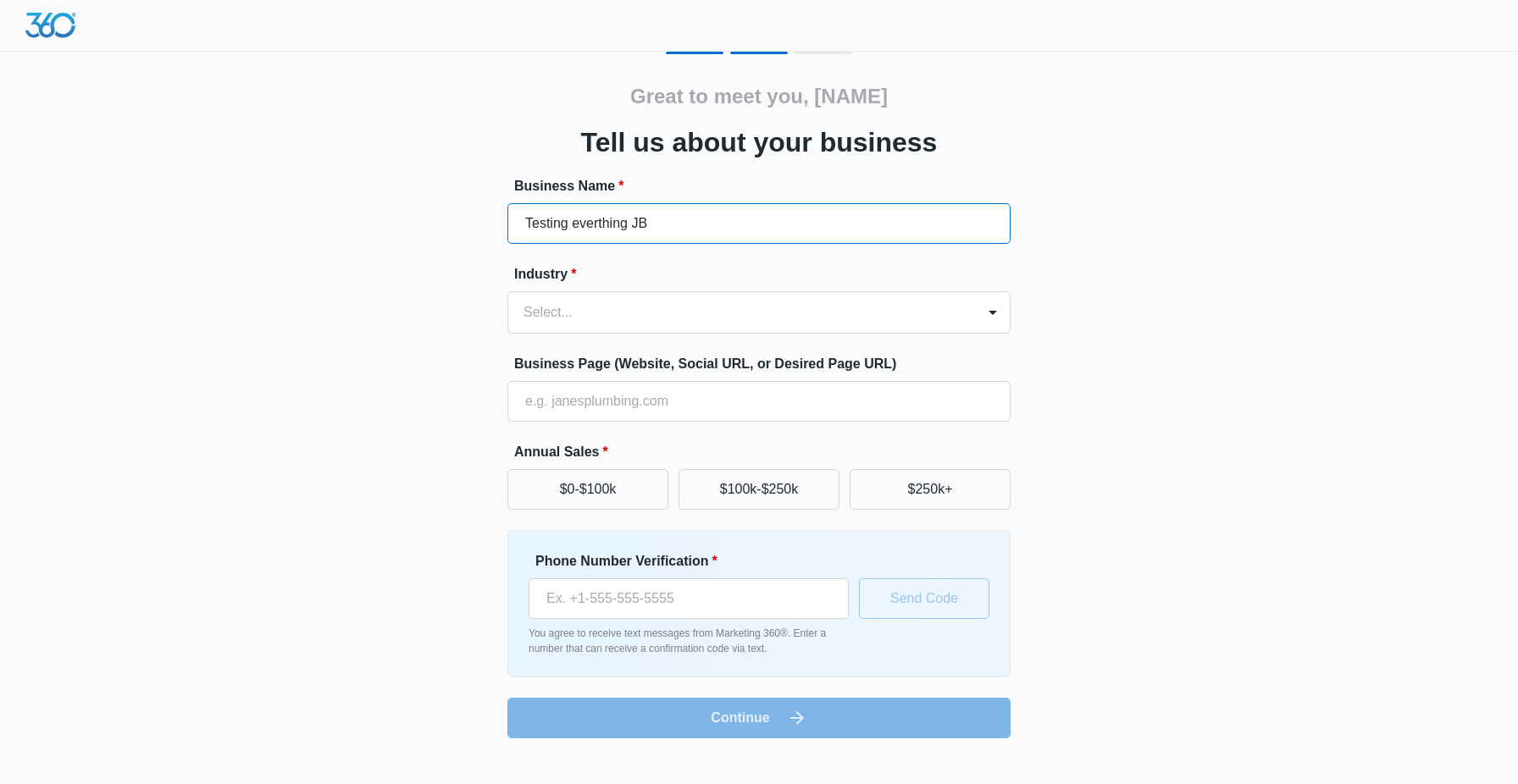 type on "Testing everthing JB" 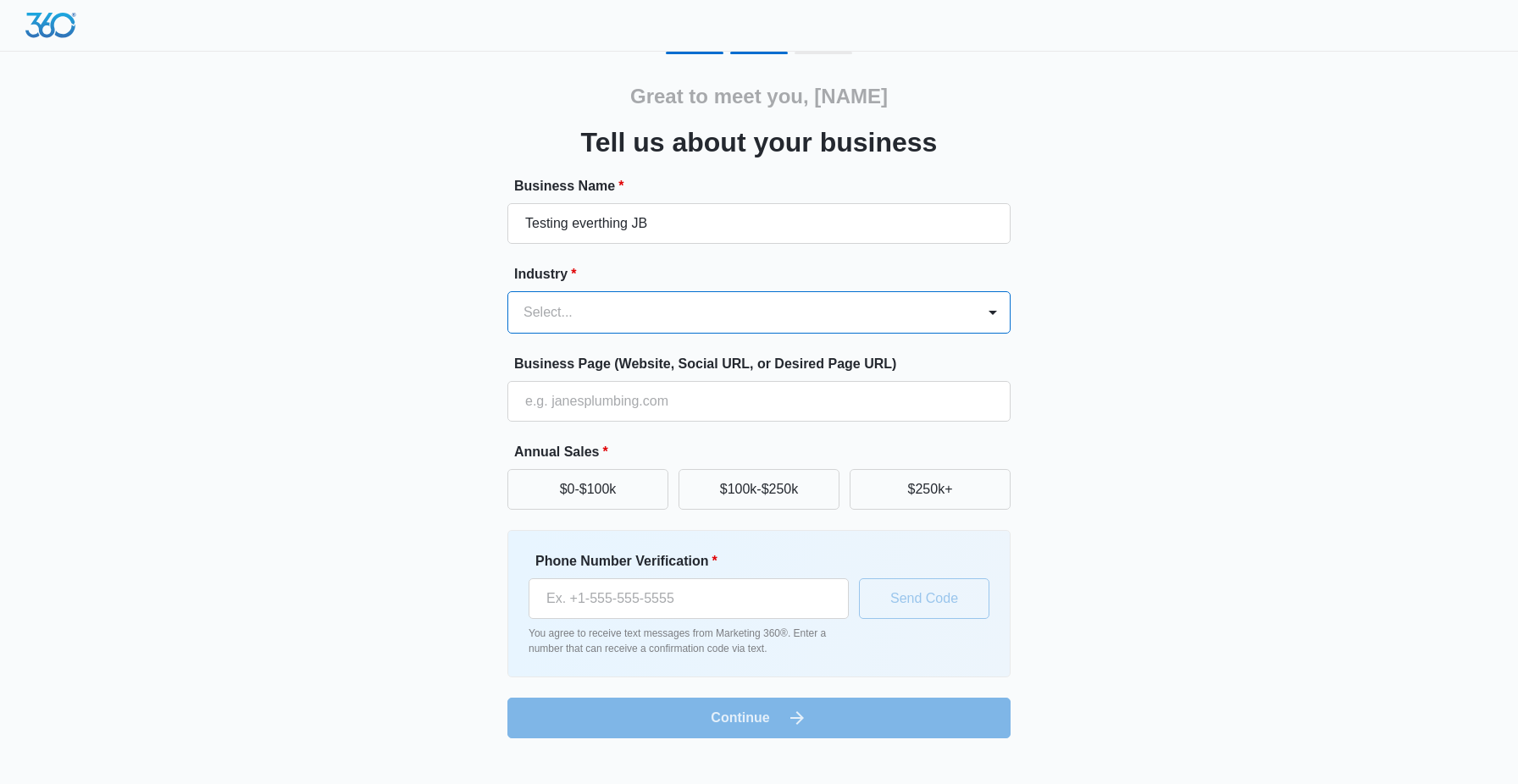 click at bounding box center [739, 312] 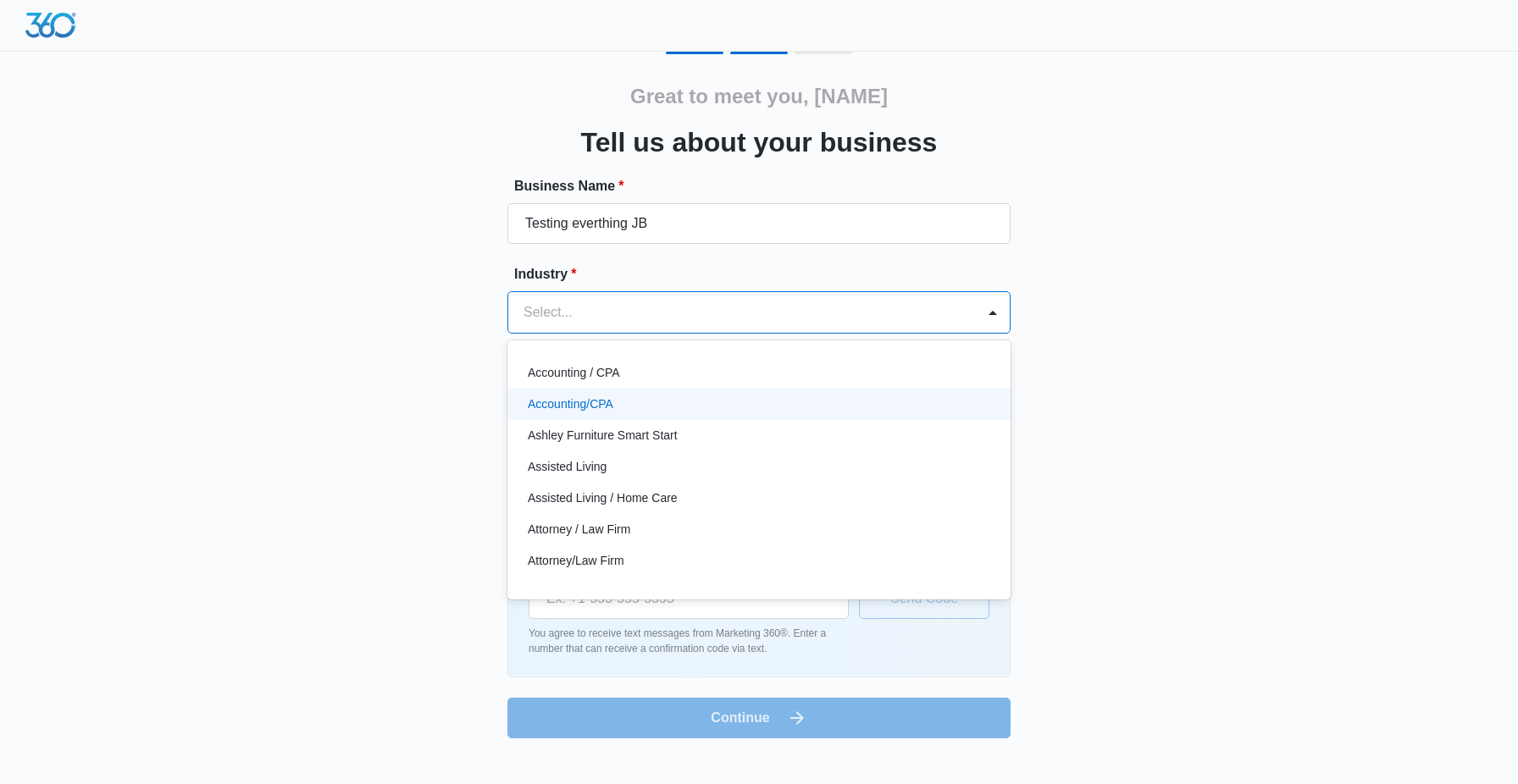click on "Accounting/CPA" at bounding box center (757, 404) 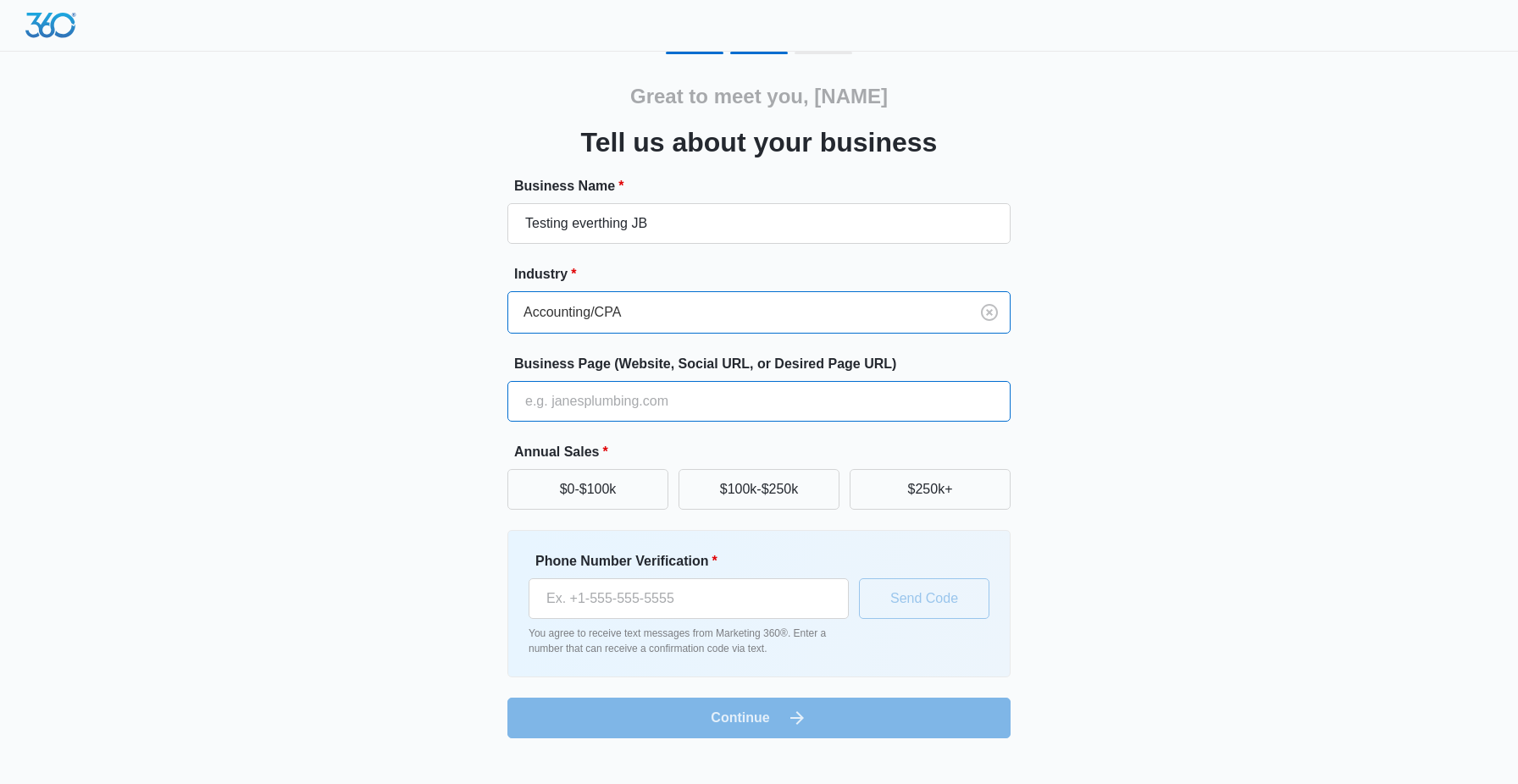 click on "Business Page (Website, Social URL, or Desired Page URL)" at bounding box center [759, 401] 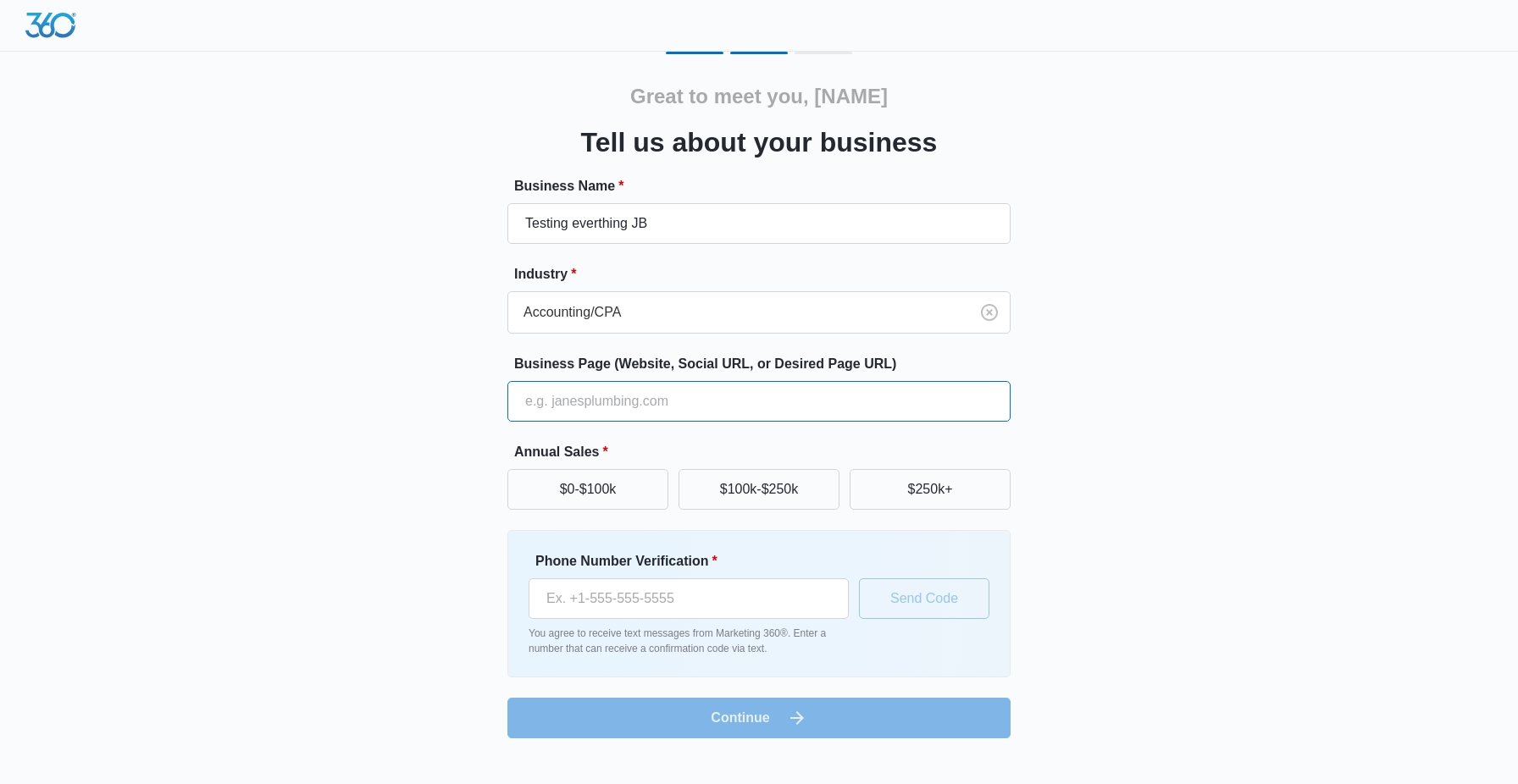 type on "anothertest.com" 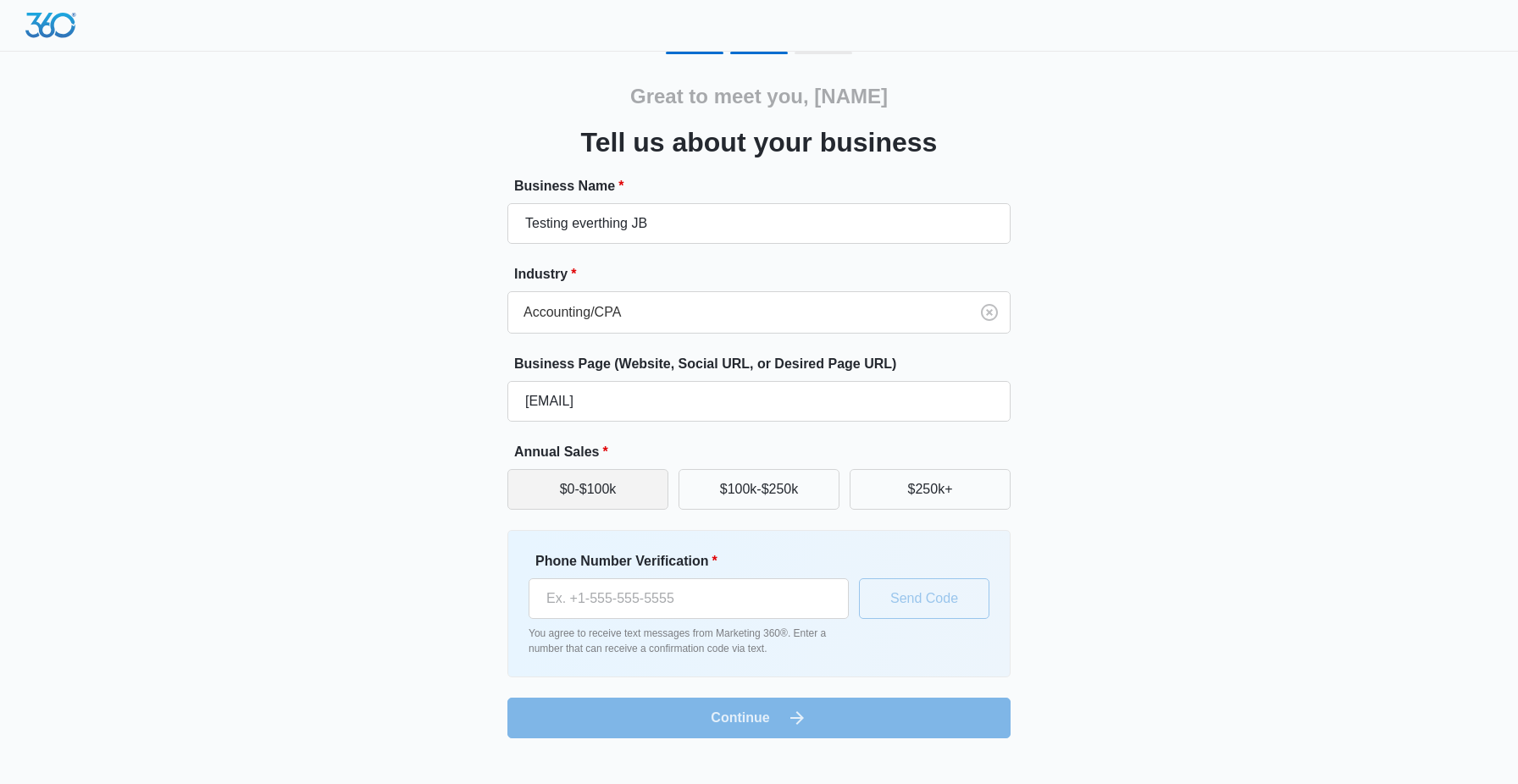 click on "$0-$100k" at bounding box center [588, 489] 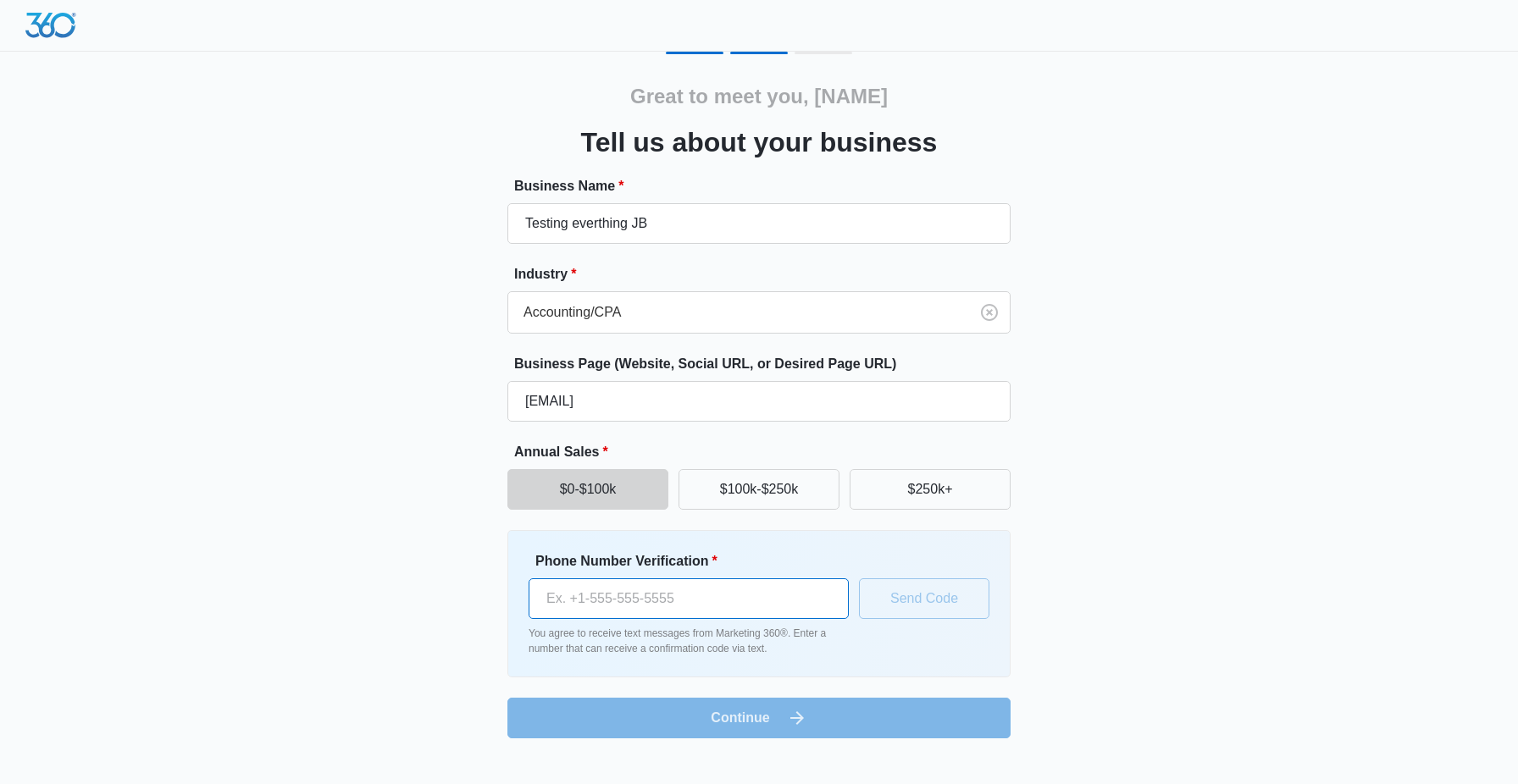 click on "Phone Number Verification *" at bounding box center [689, 599] 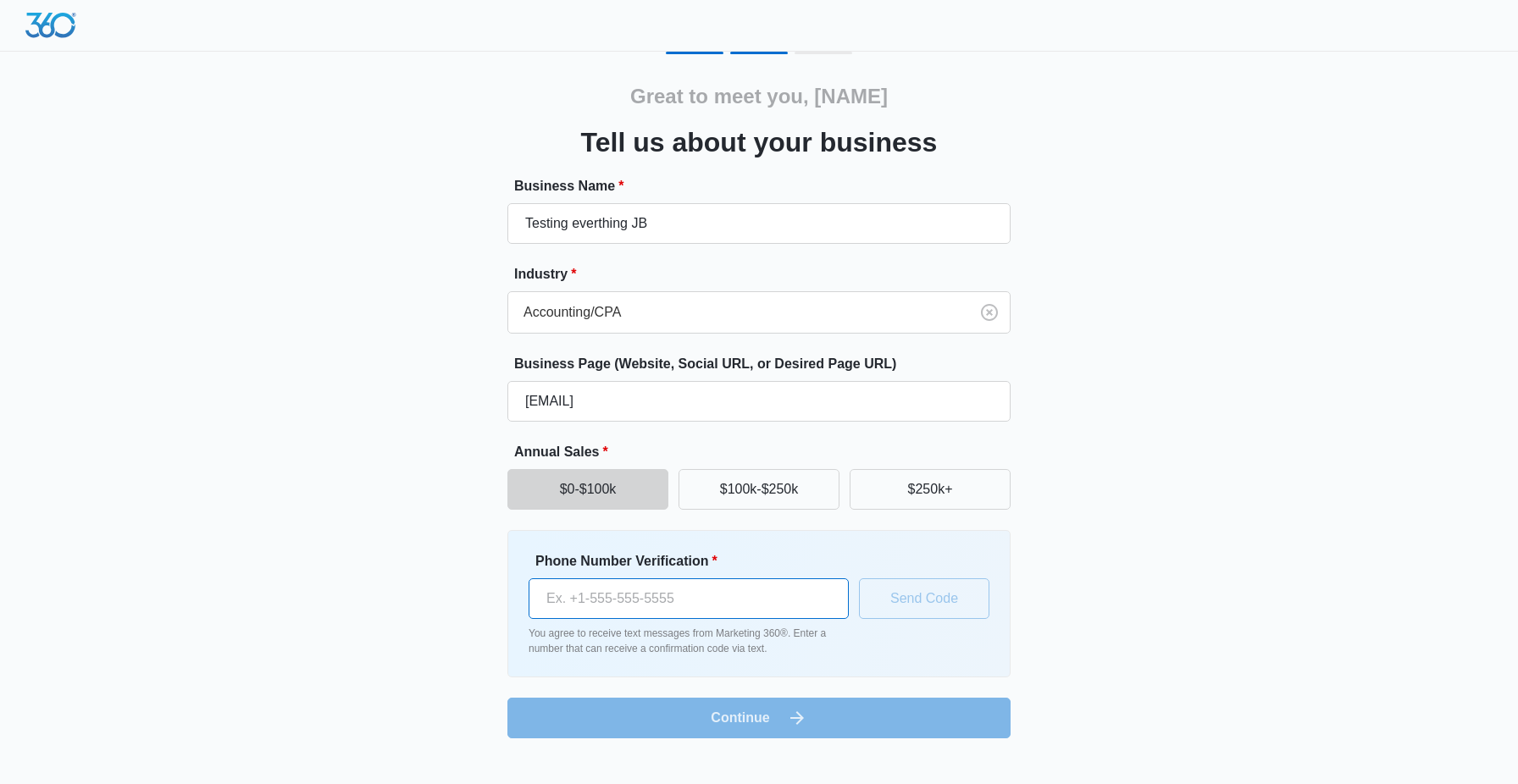 type on "(908) 210-4910" 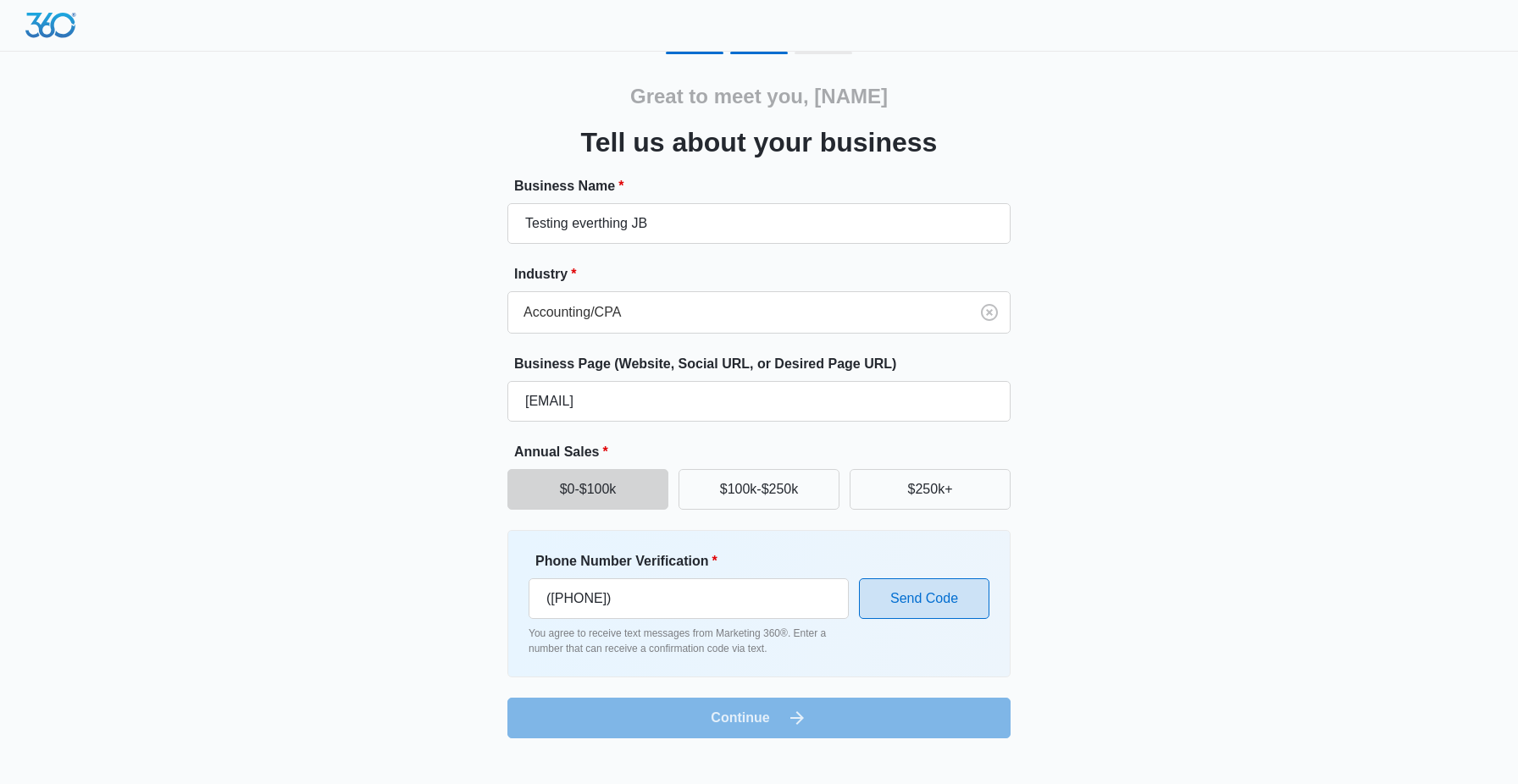 click on "Send Code" at bounding box center (924, 599) 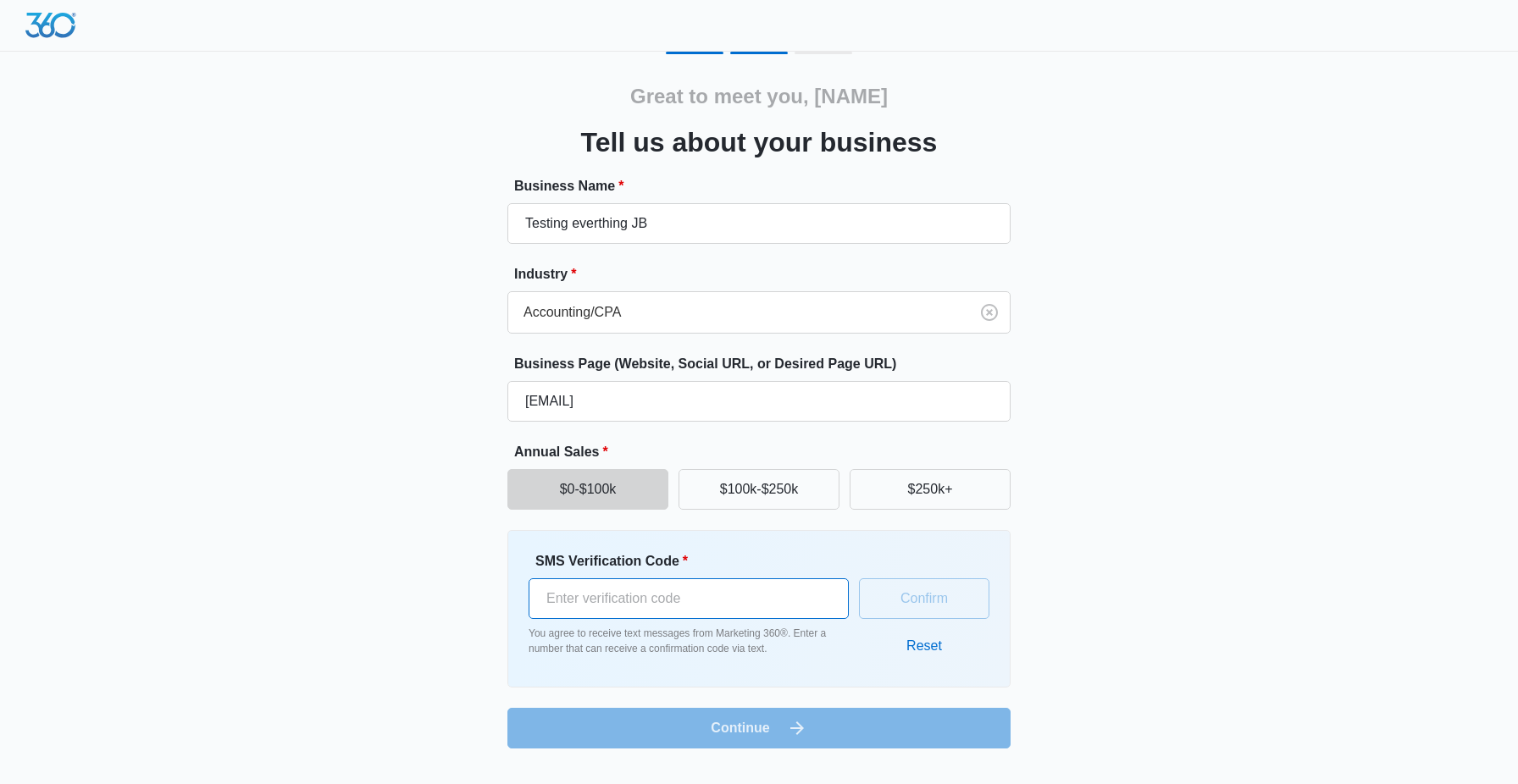 click on "SMS Verification Code *" at bounding box center [689, 599] 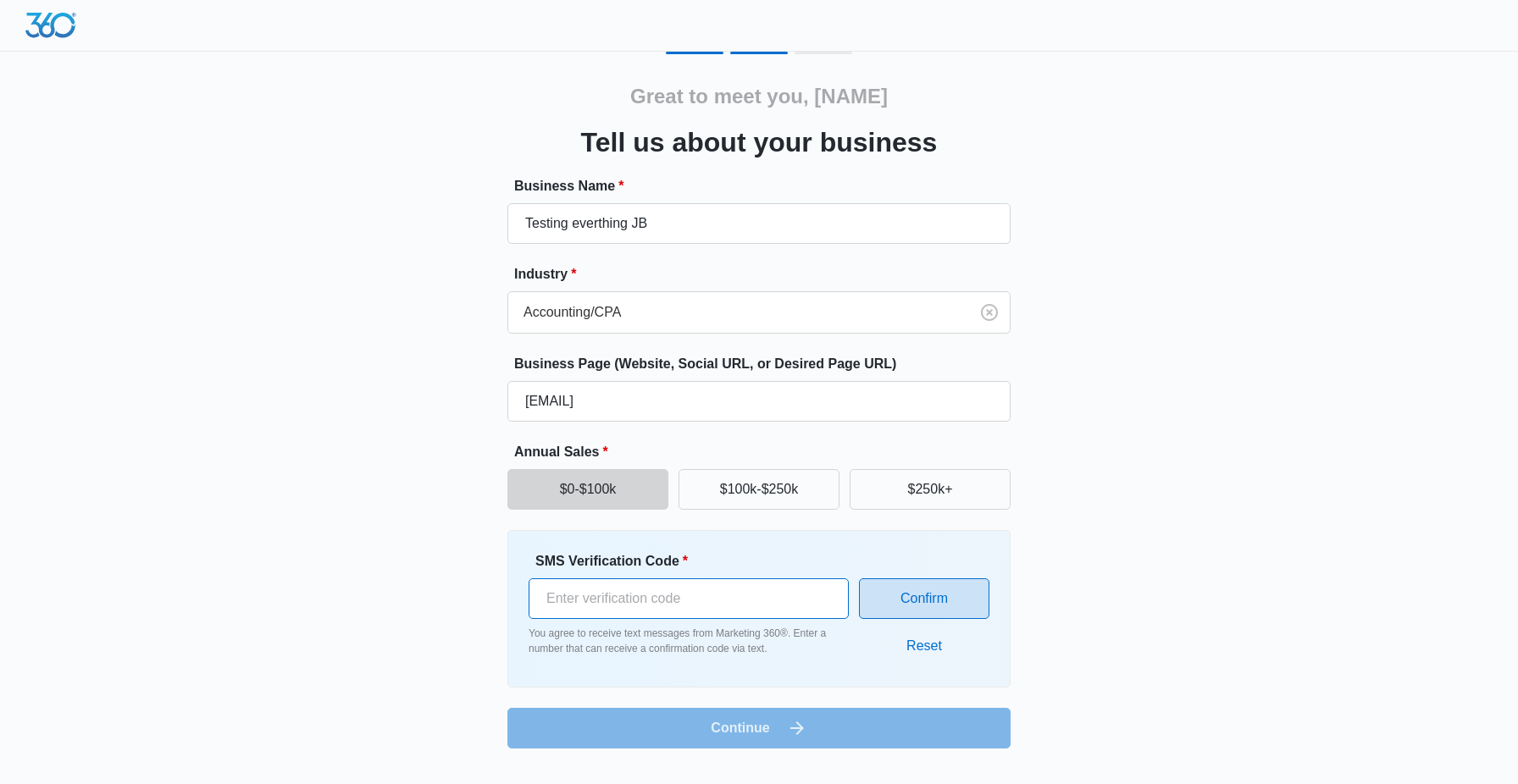 type on "632407" 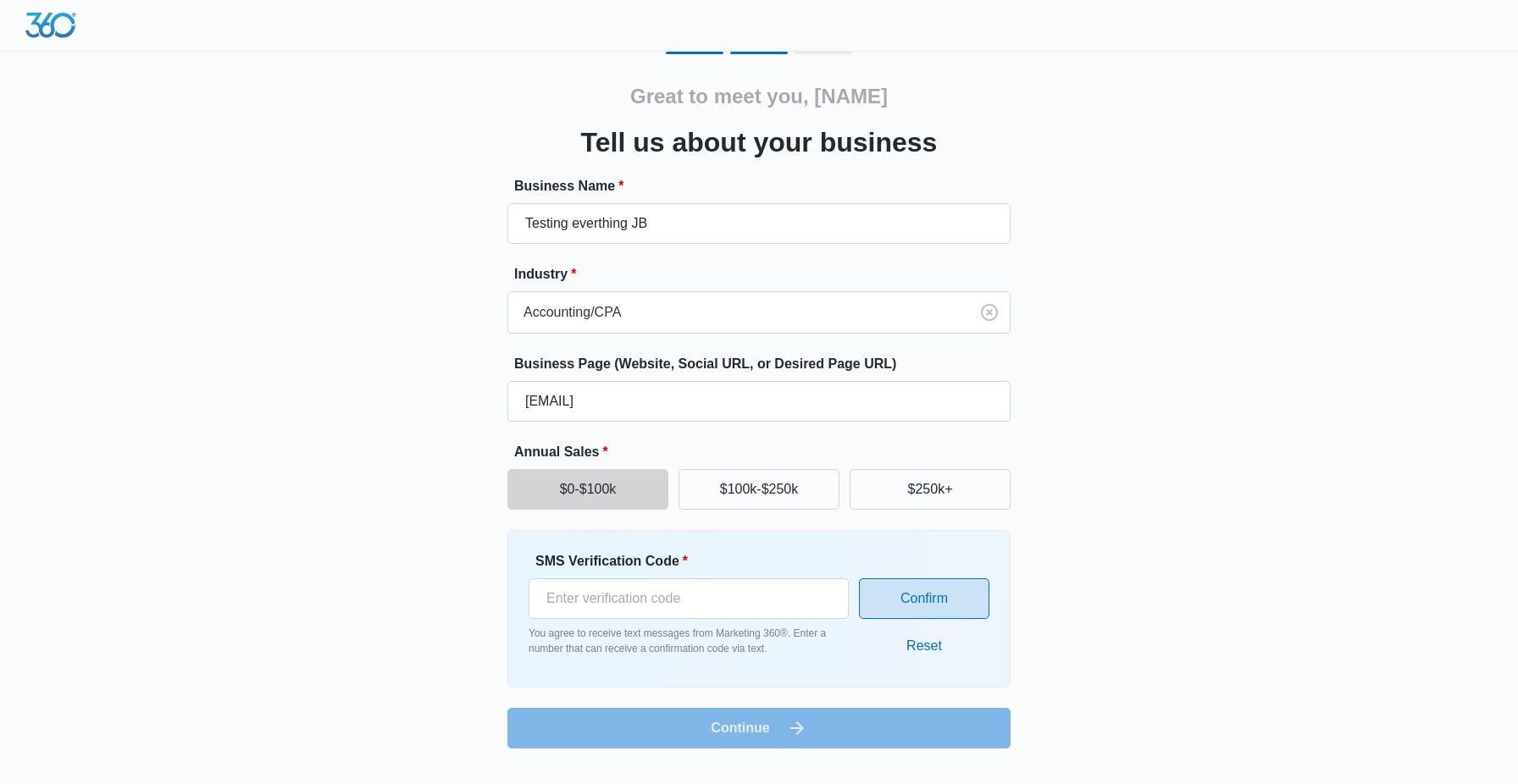 click on "Confirm" at bounding box center [924, 599] 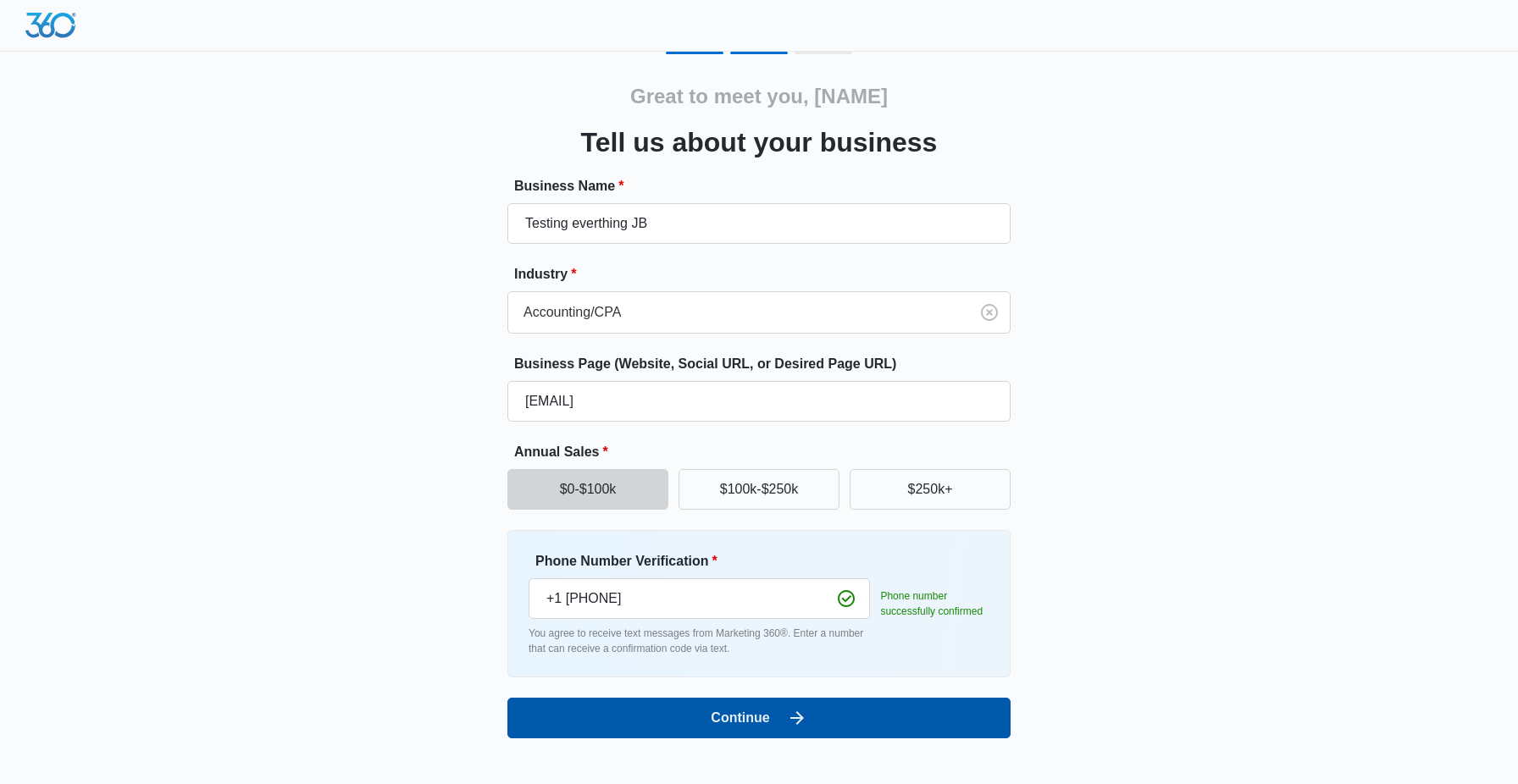click 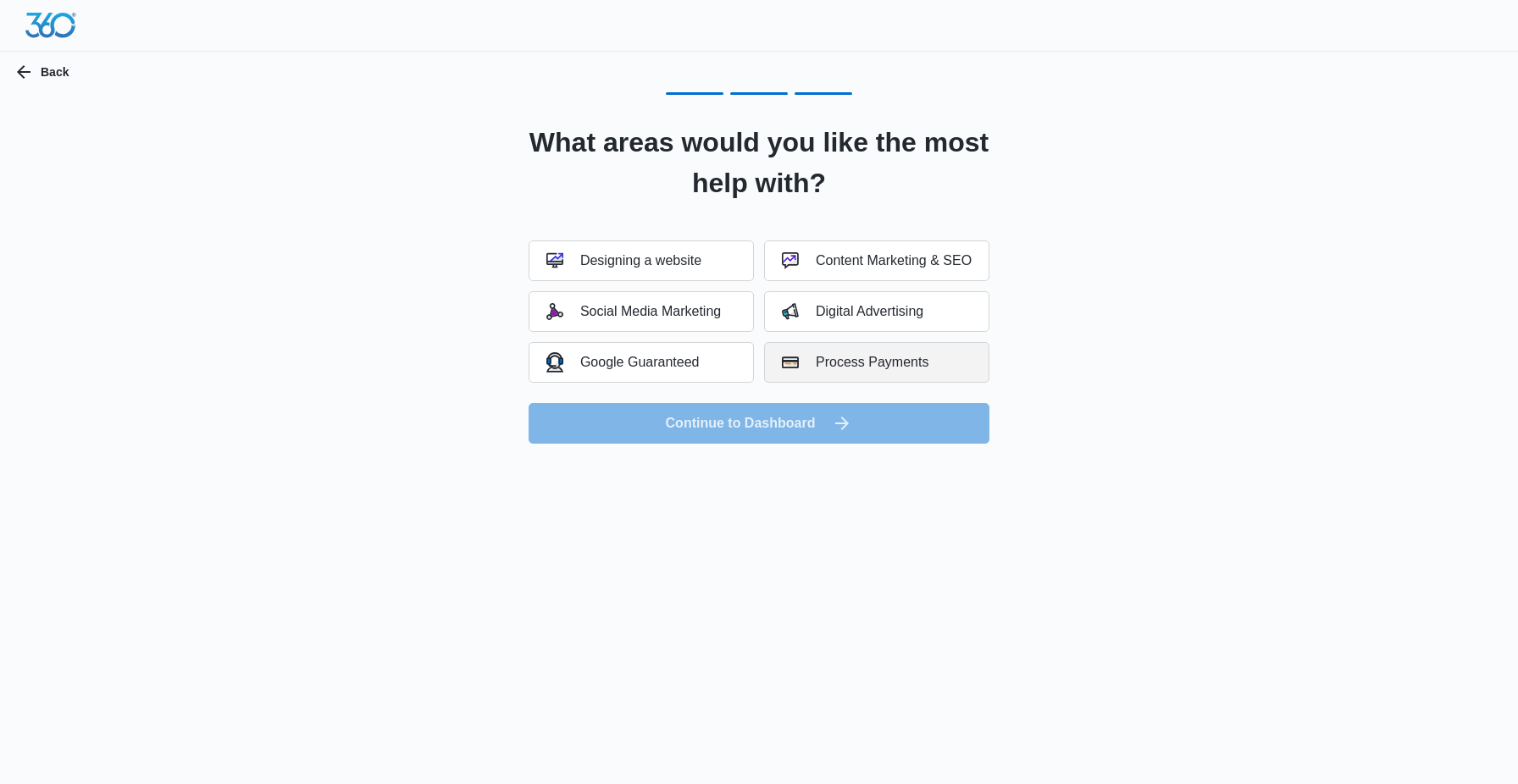 click on "Process Payments" at bounding box center (855, 362) 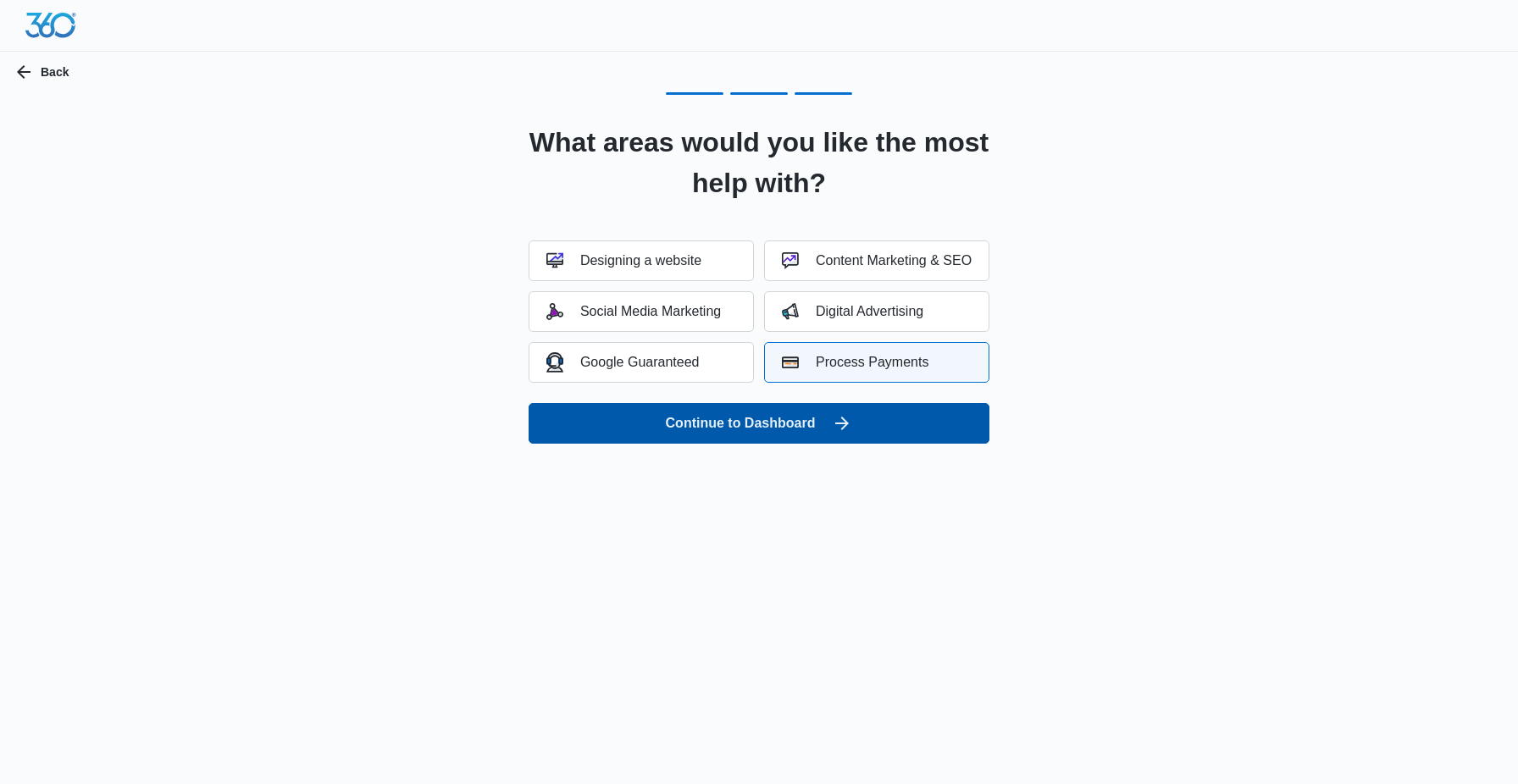 click on "Continue to Dashboard" at bounding box center [759, 423] 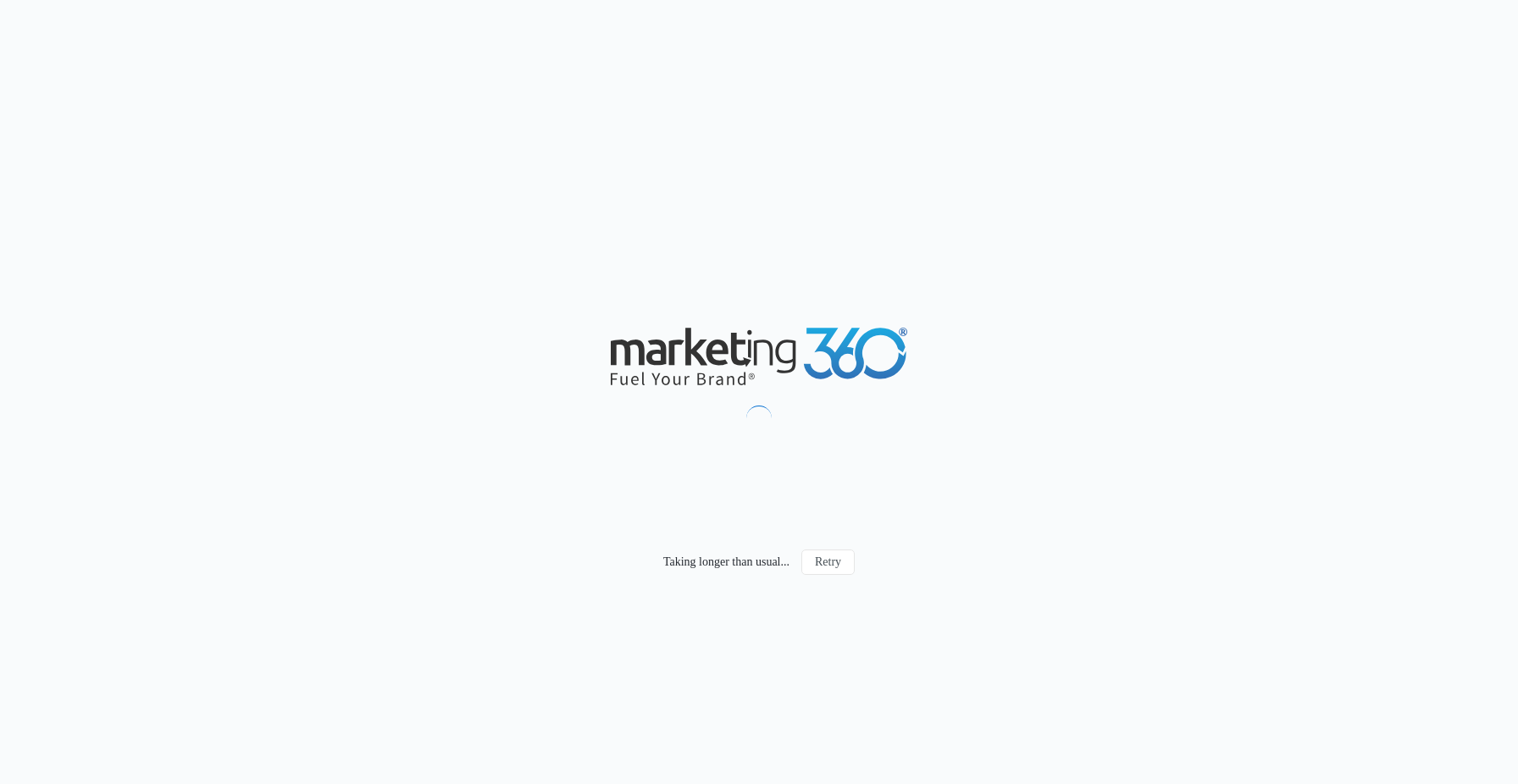 scroll, scrollTop: 0, scrollLeft: 0, axis: both 